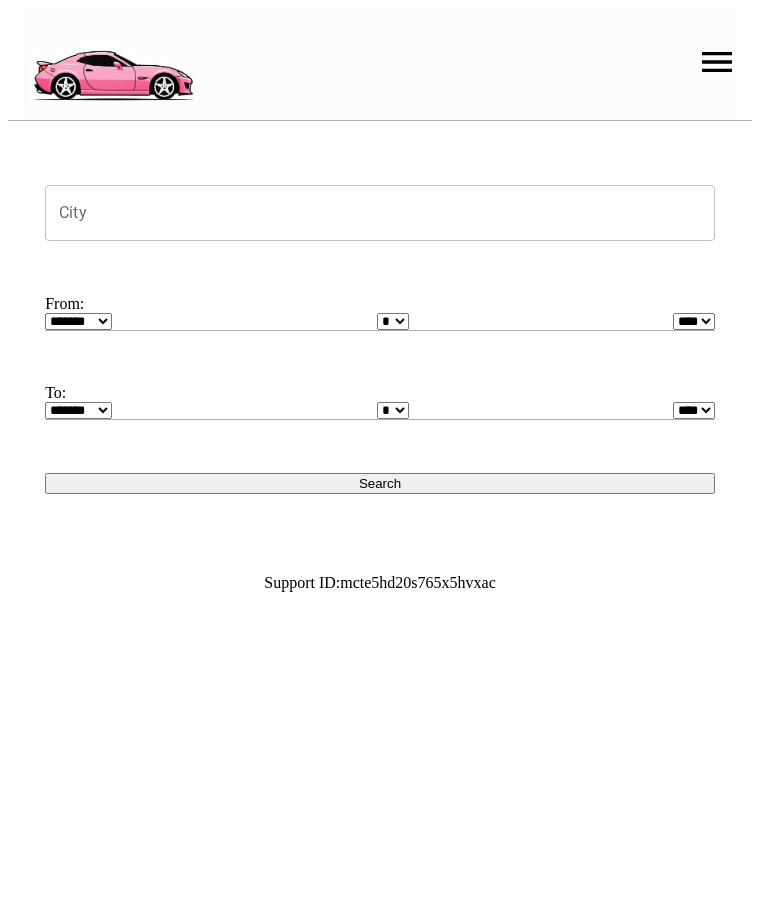 scroll, scrollTop: 0, scrollLeft: 0, axis: both 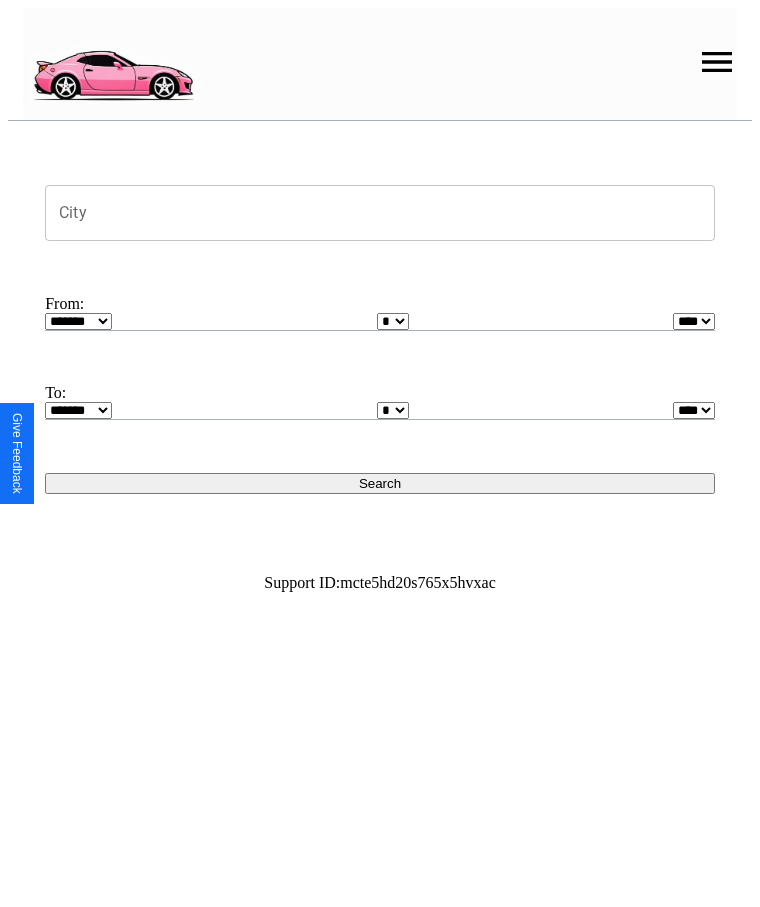 click at bounding box center [717, 62] 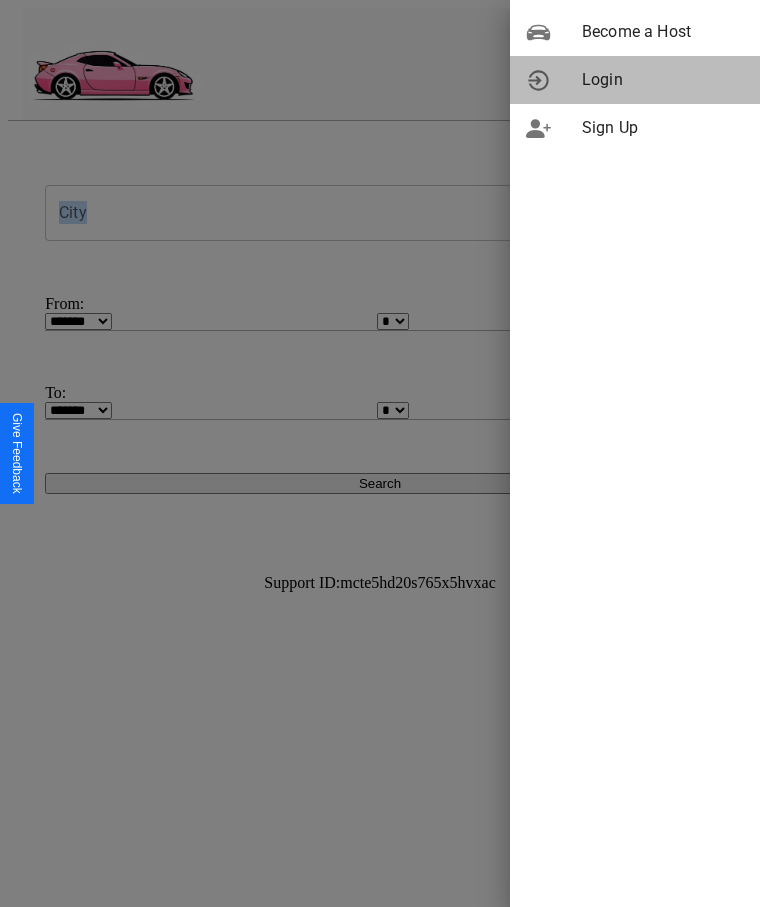 click on "Login" at bounding box center (663, 80) 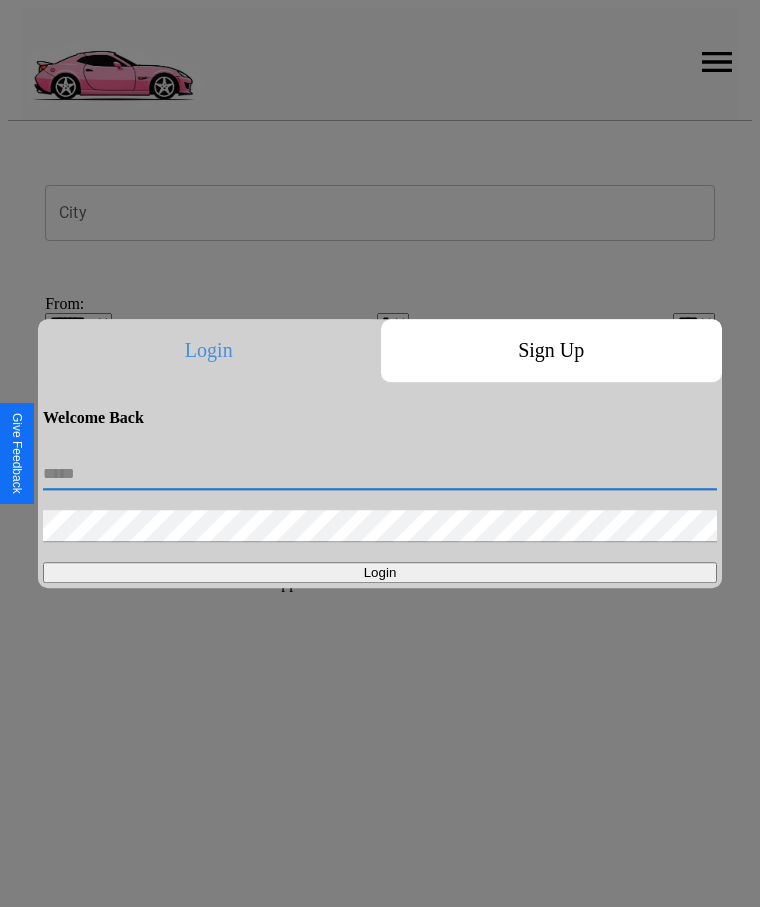 click at bounding box center (380, 474) 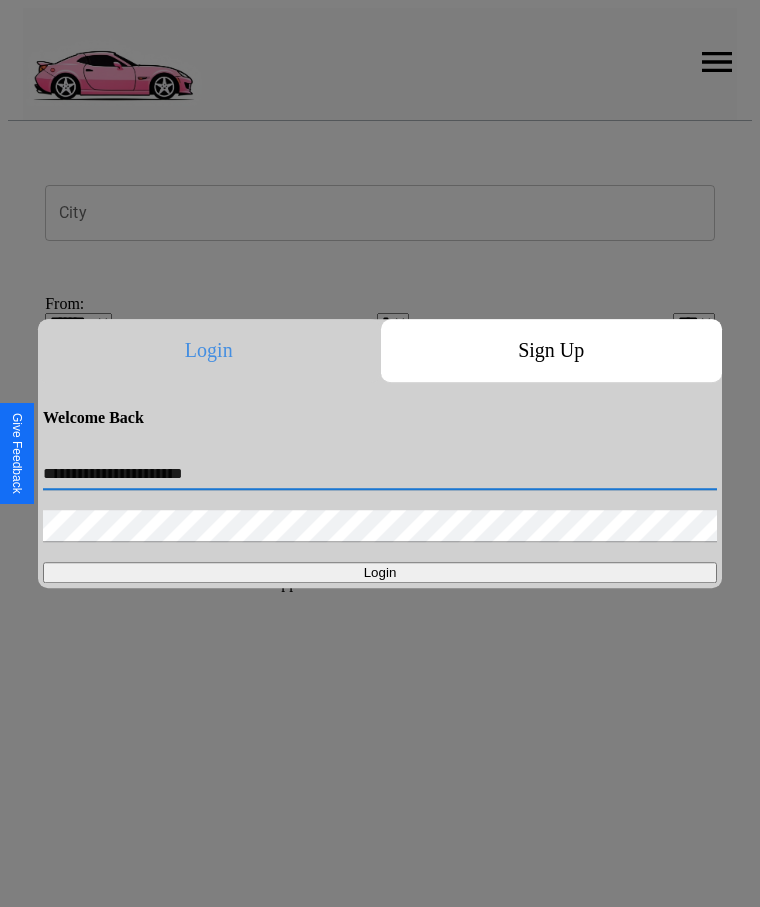 type on "**********" 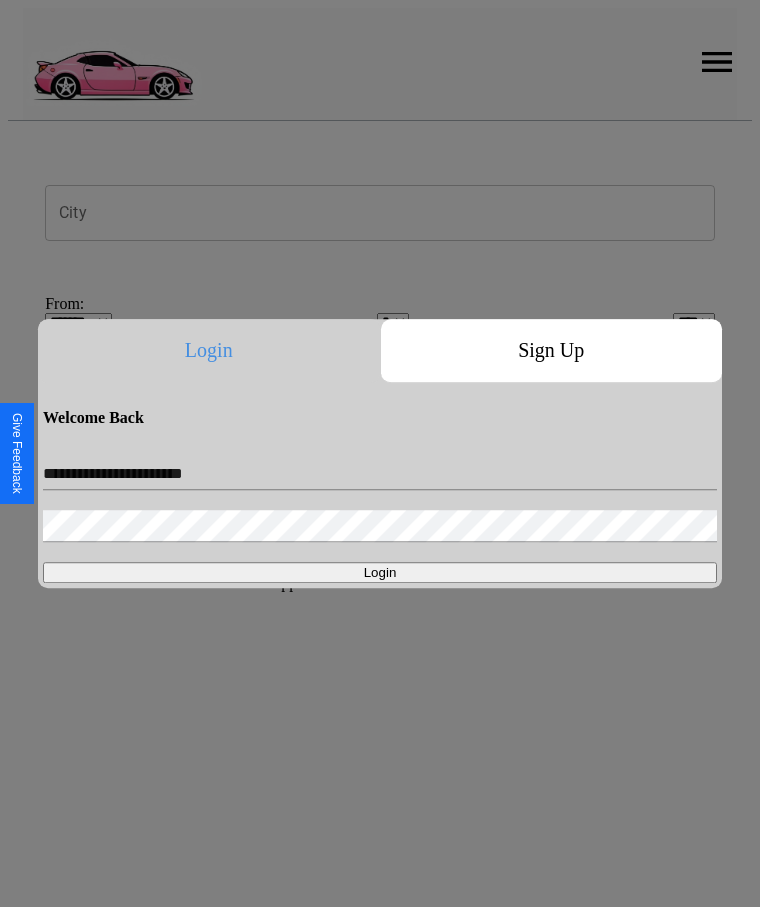 click on "Login" at bounding box center [380, 572] 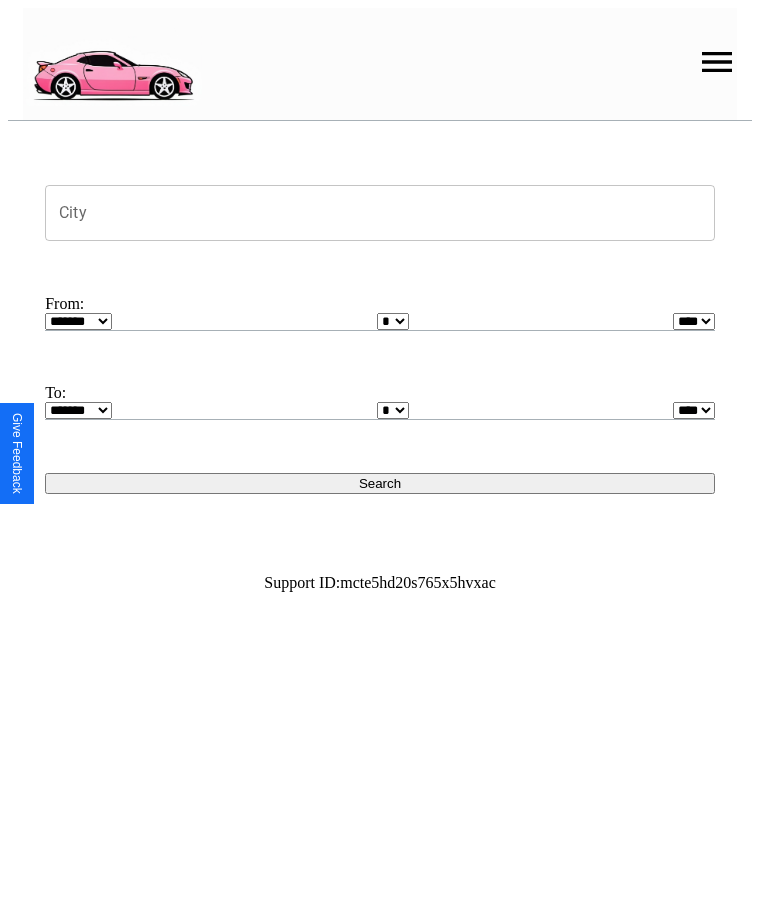 click on "City" at bounding box center (380, 213) 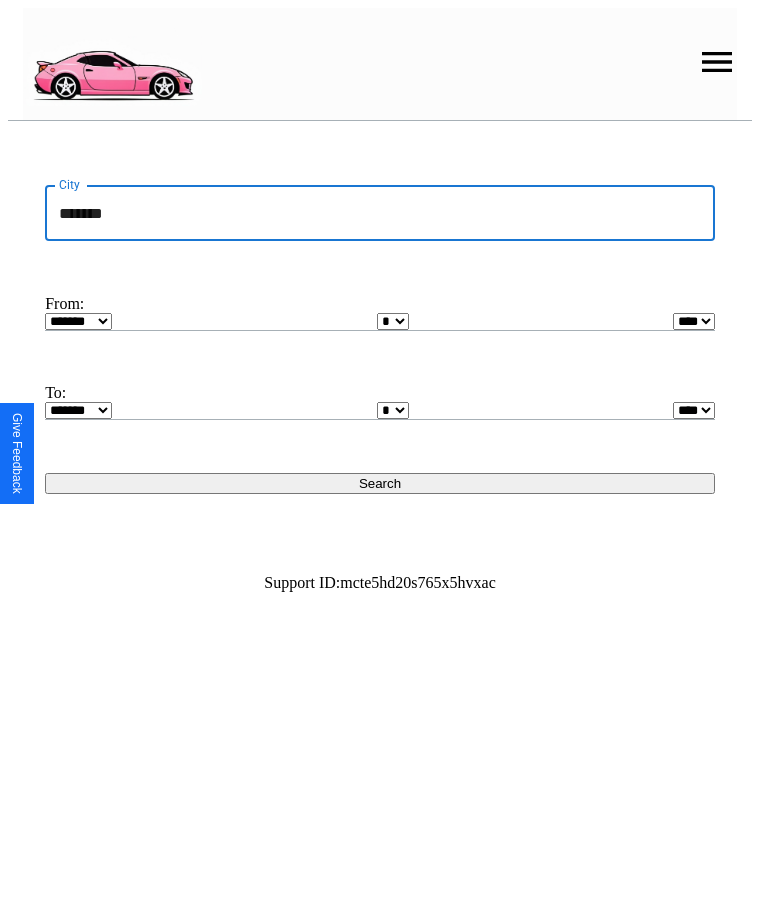 type on "*******" 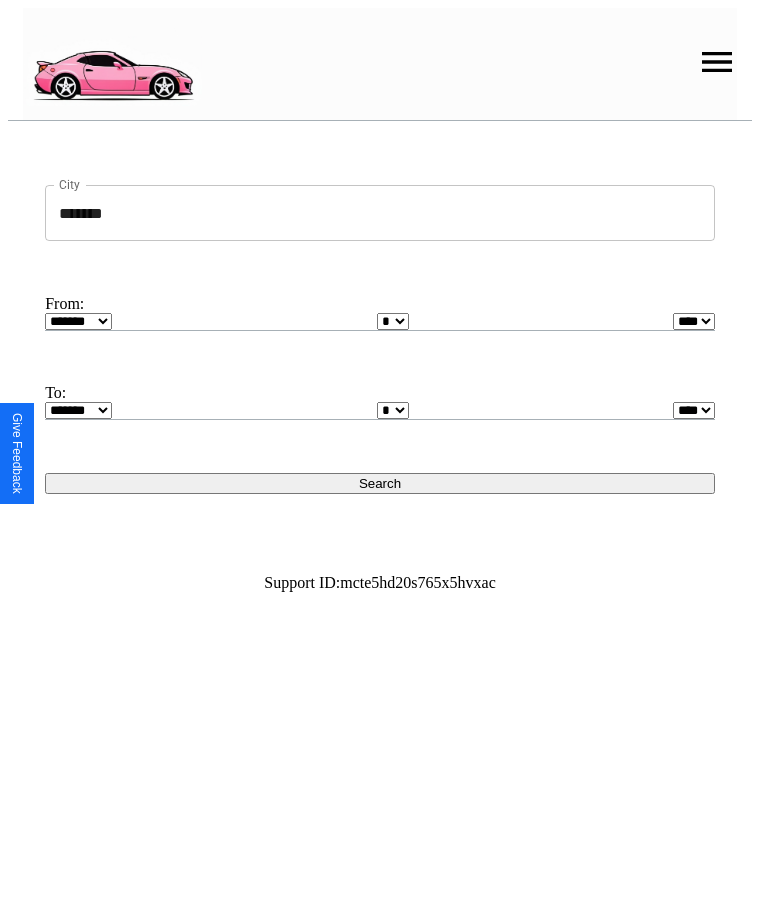 click on "******* ******** ***** ***** *** **** **** ****** ********* ******* ******** ********" at bounding box center (78, 321) 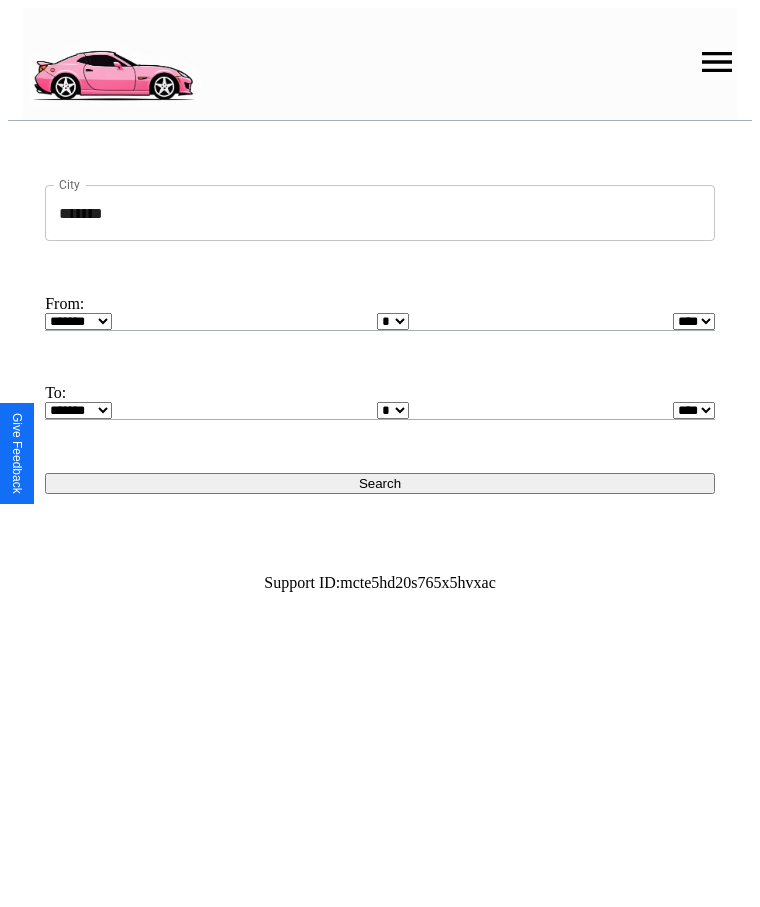 click on "* * * * * * * * * ** ** ** ** ** ** ** ** ** ** ** ** ** ** ** ** ** ** ** ** **" at bounding box center [393, 321] 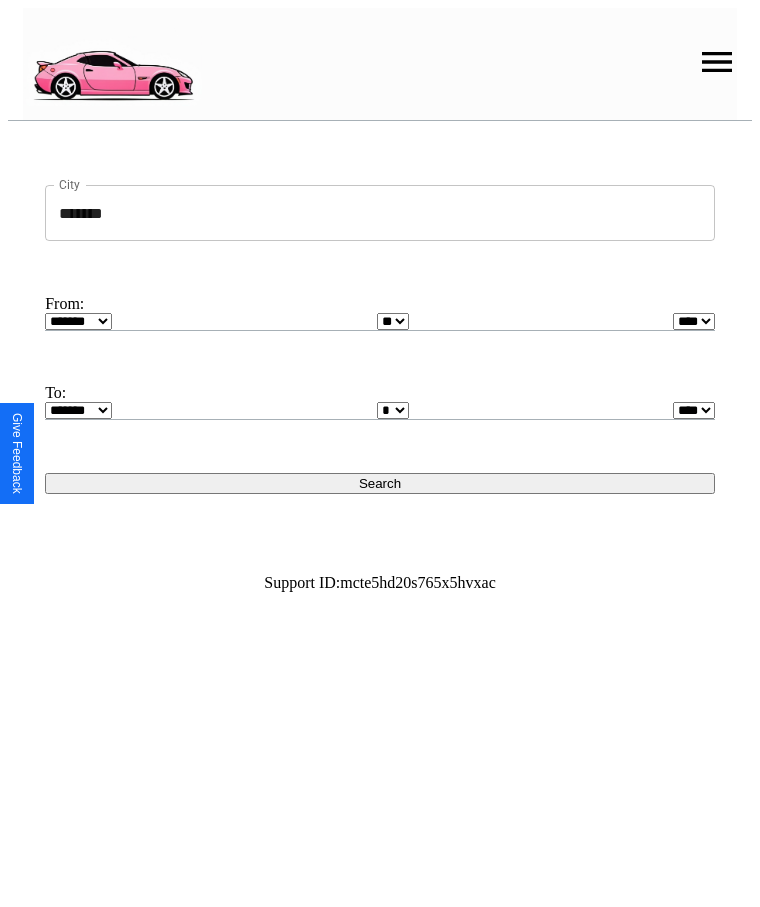click on "**** **** **** **** **** **** **** **** **** ****" at bounding box center (694, 321) 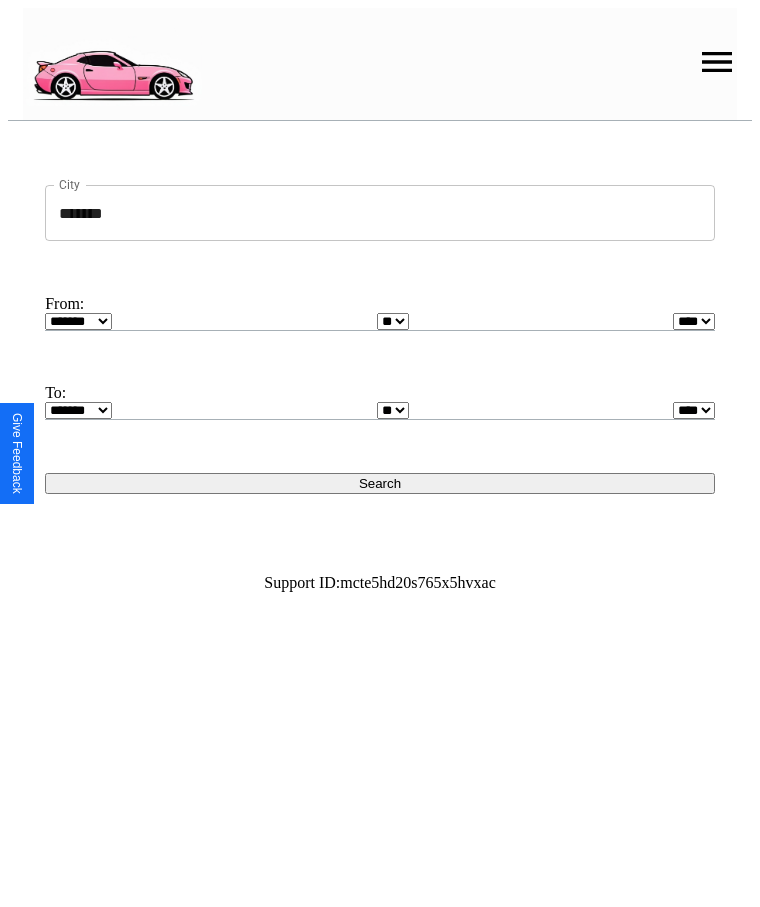 click on "******* ******** ***** ***** *** **** **** ****** ********* ******* ******** ********" at bounding box center [78, 410] 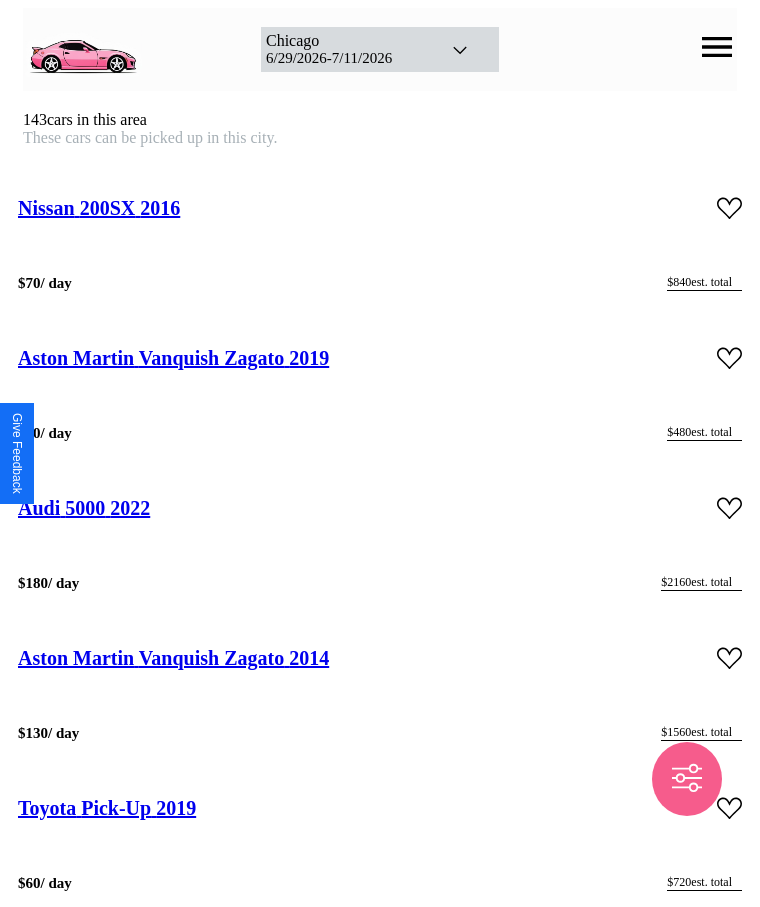 scroll, scrollTop: 16126, scrollLeft: 0, axis: vertical 